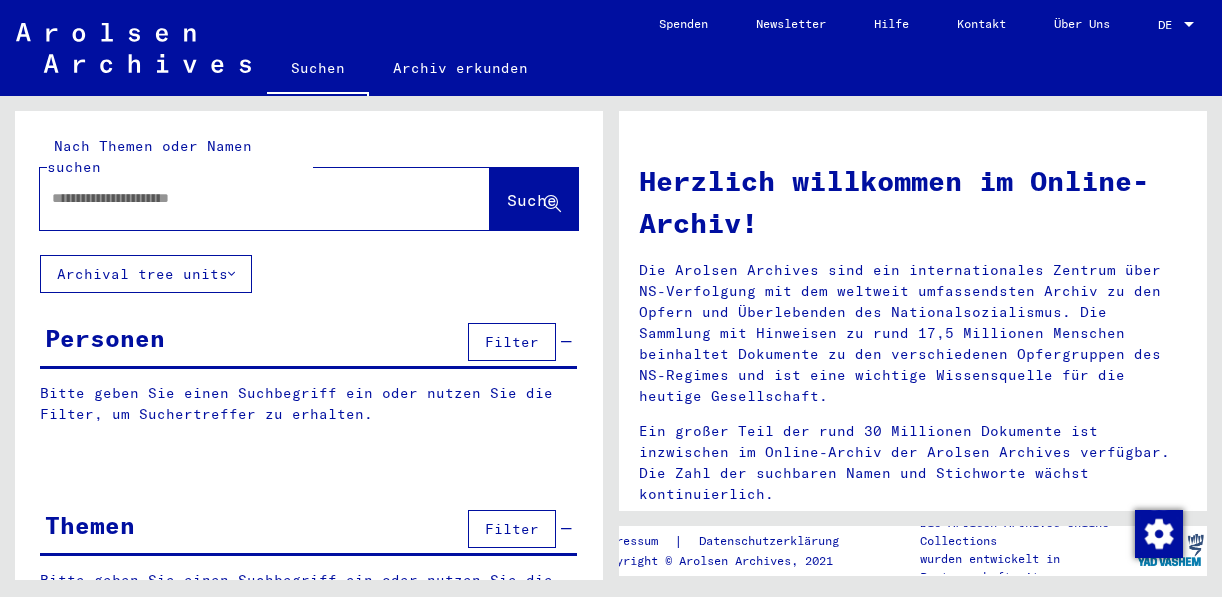 scroll, scrollTop: 0, scrollLeft: 0, axis: both 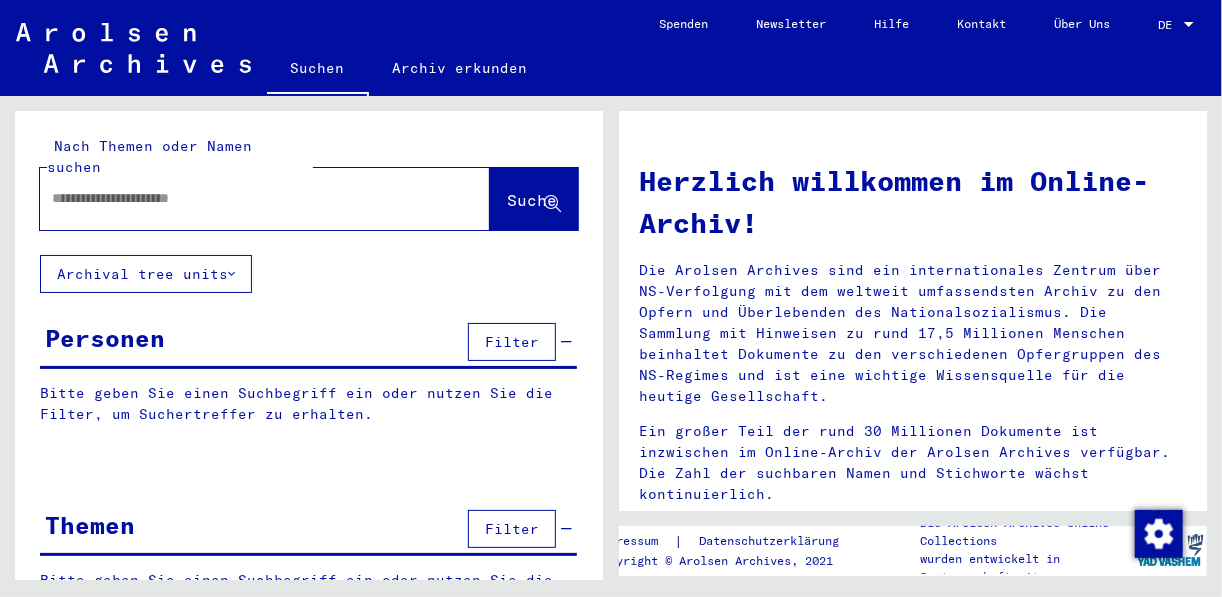 click 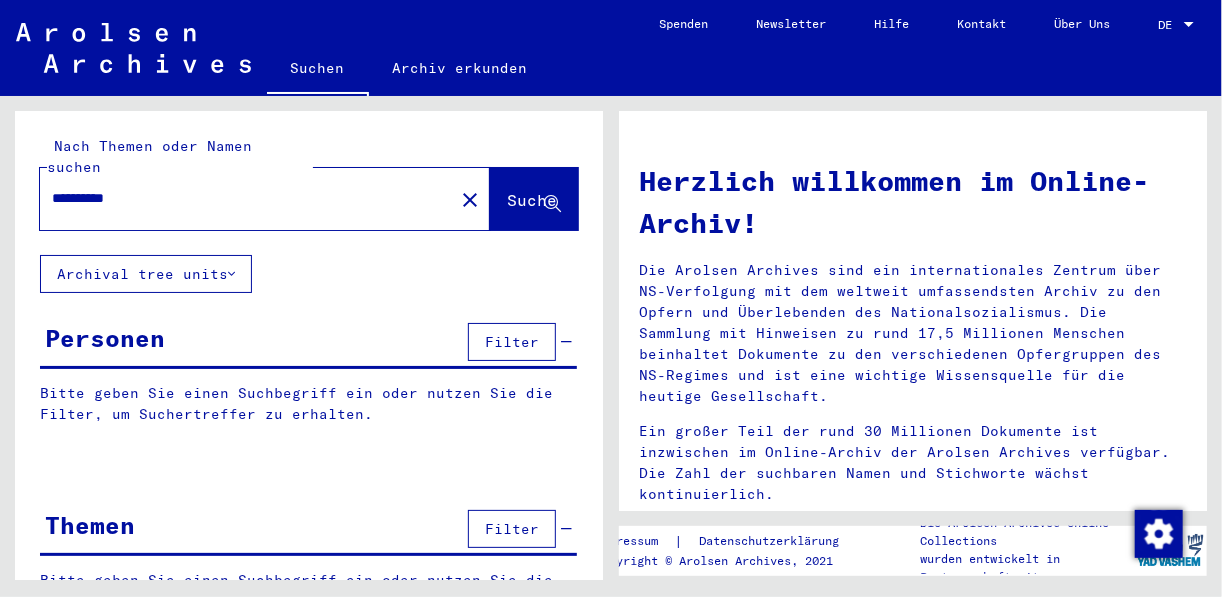 type on "**********" 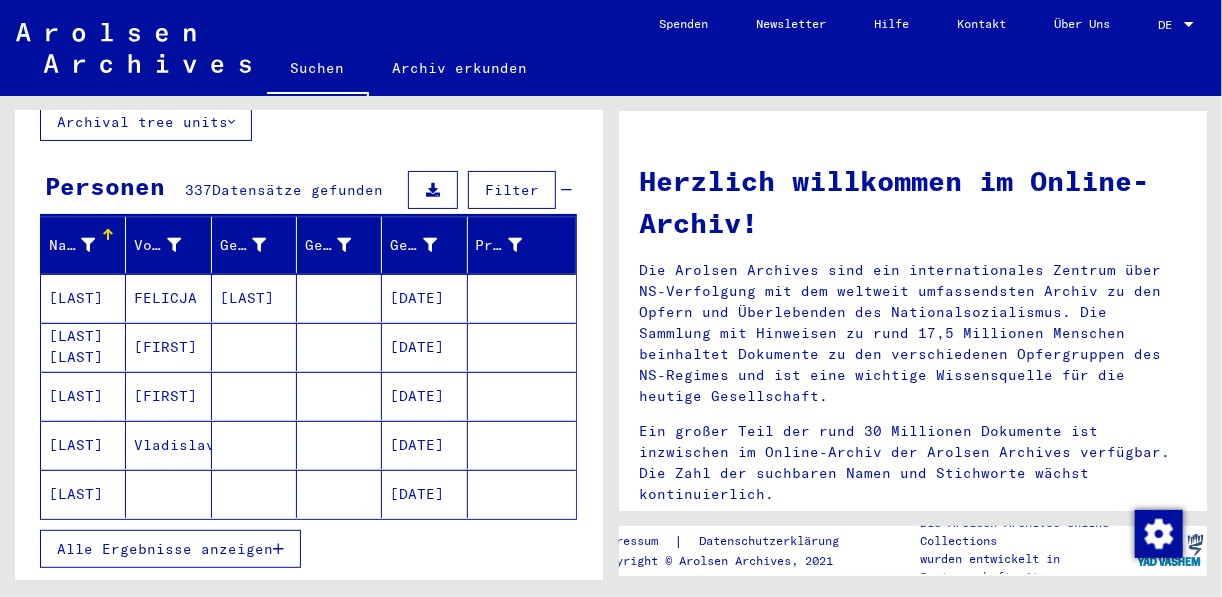 scroll, scrollTop: 240, scrollLeft: 0, axis: vertical 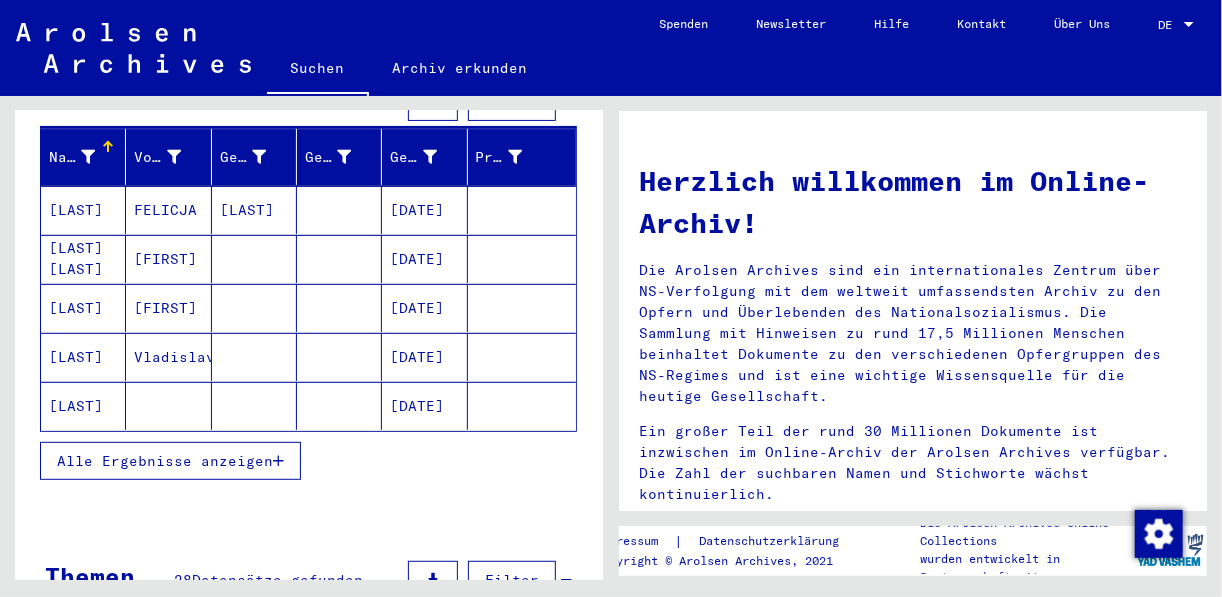 click on "Alle Ergebnisse anzeigen" at bounding box center [165, 461] 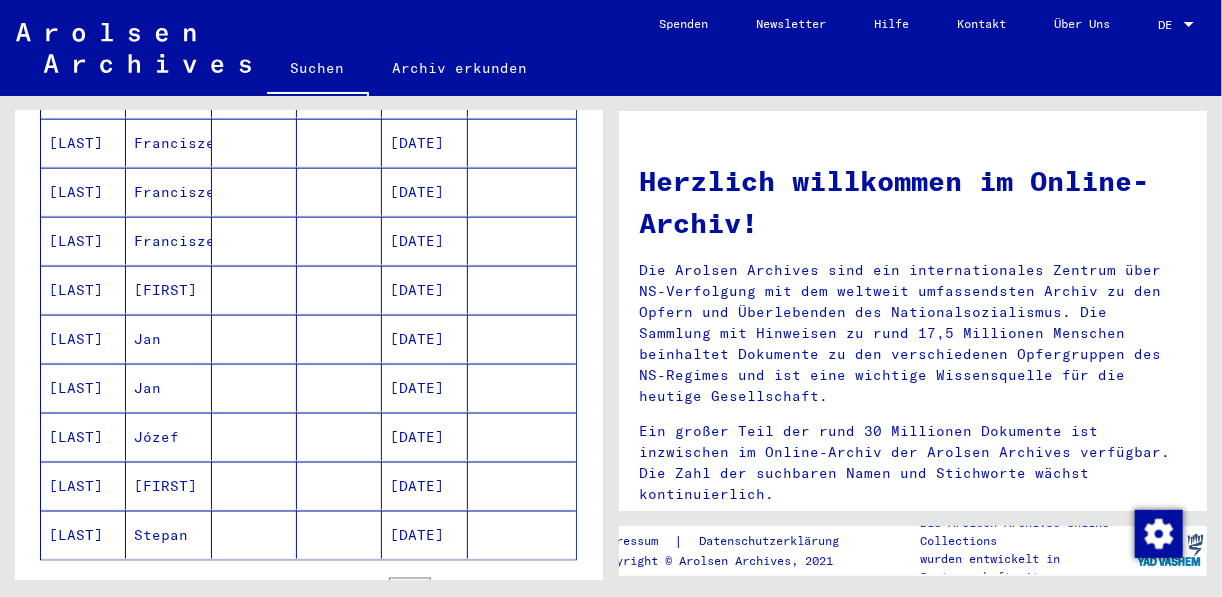 scroll, scrollTop: 1120, scrollLeft: 0, axis: vertical 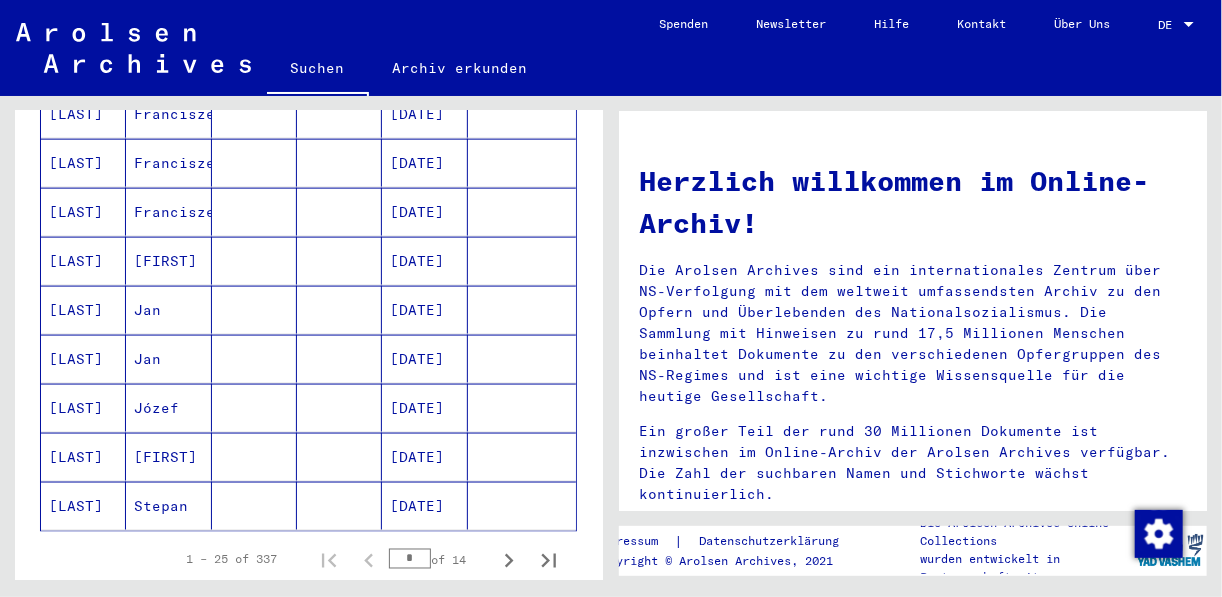 click on "[FIRST]" at bounding box center [168, 506] 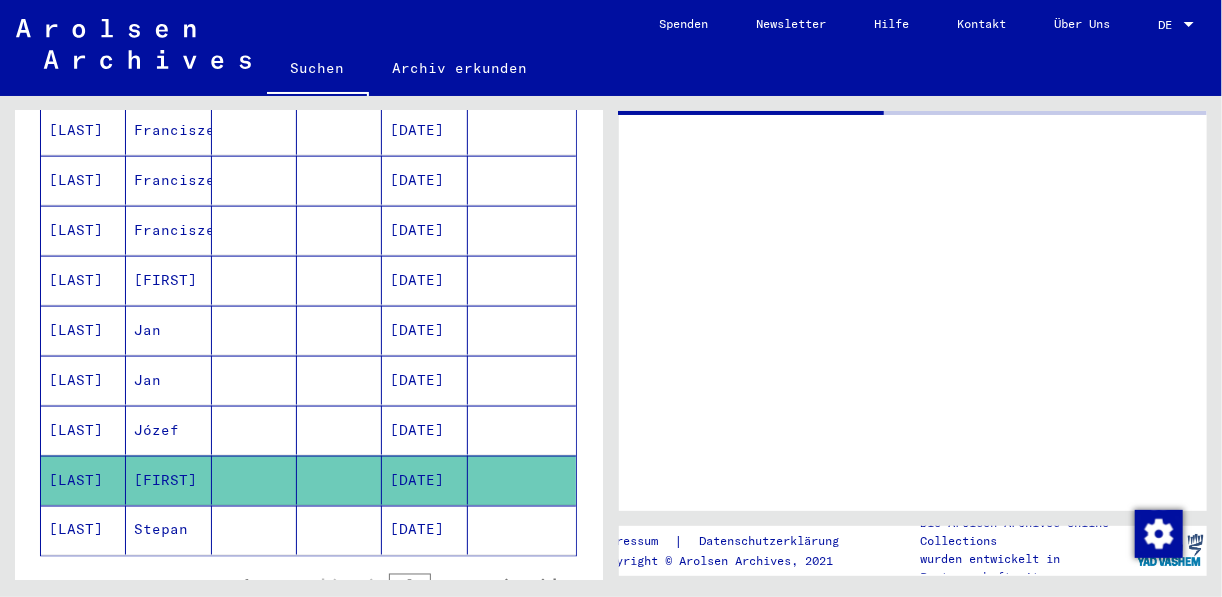 scroll, scrollTop: 1130, scrollLeft: 0, axis: vertical 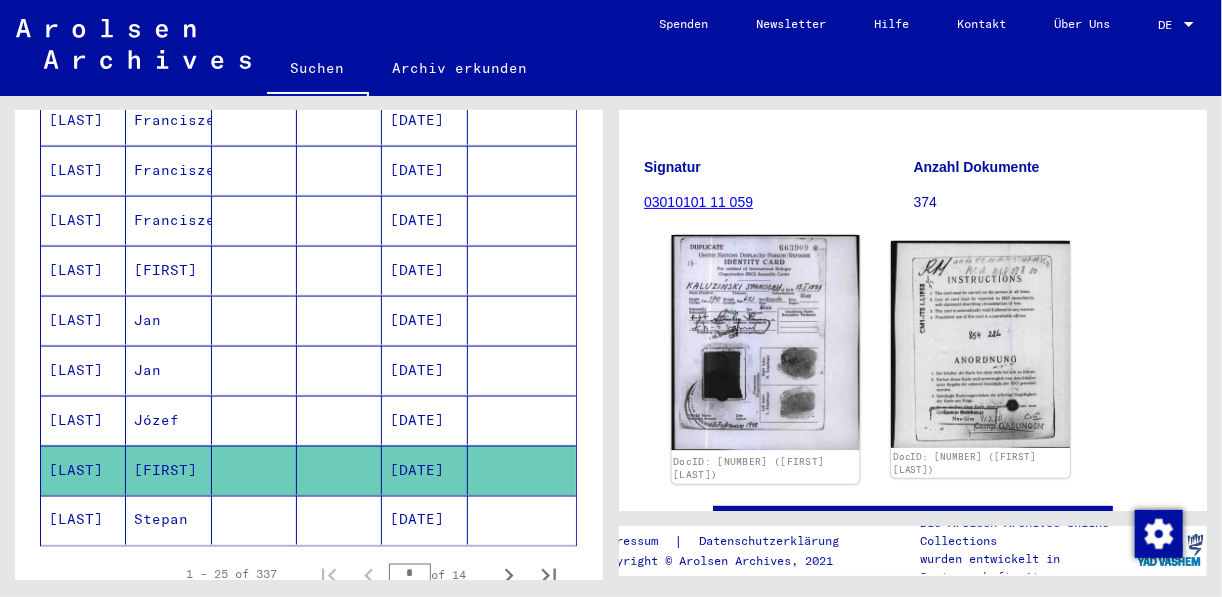 click 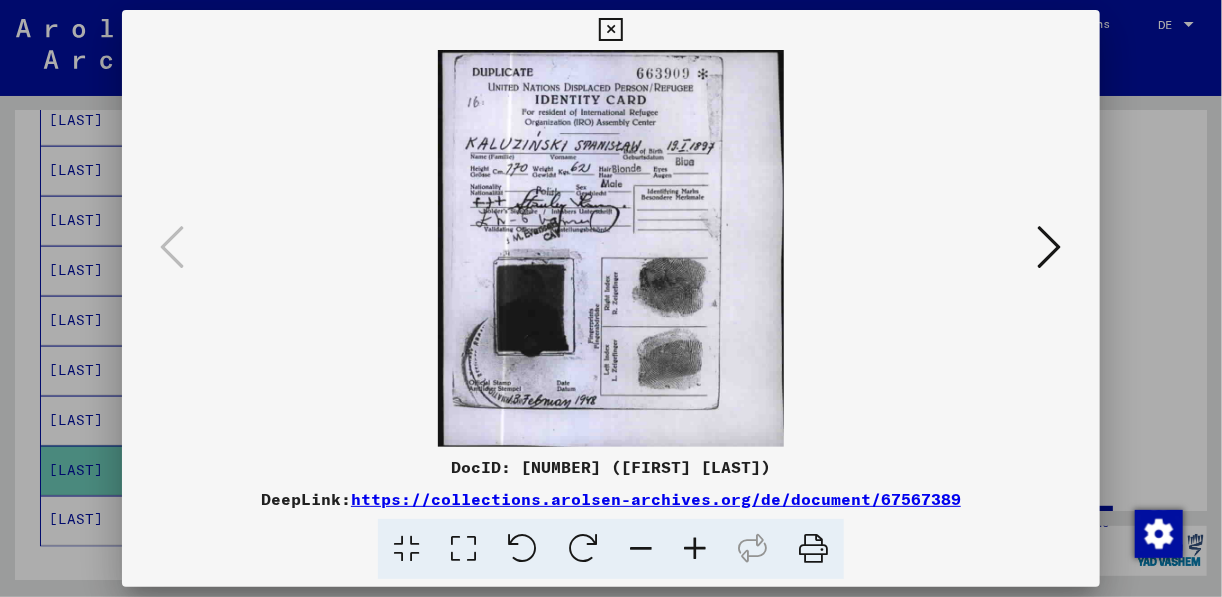 click at bounding box center [695, 549] 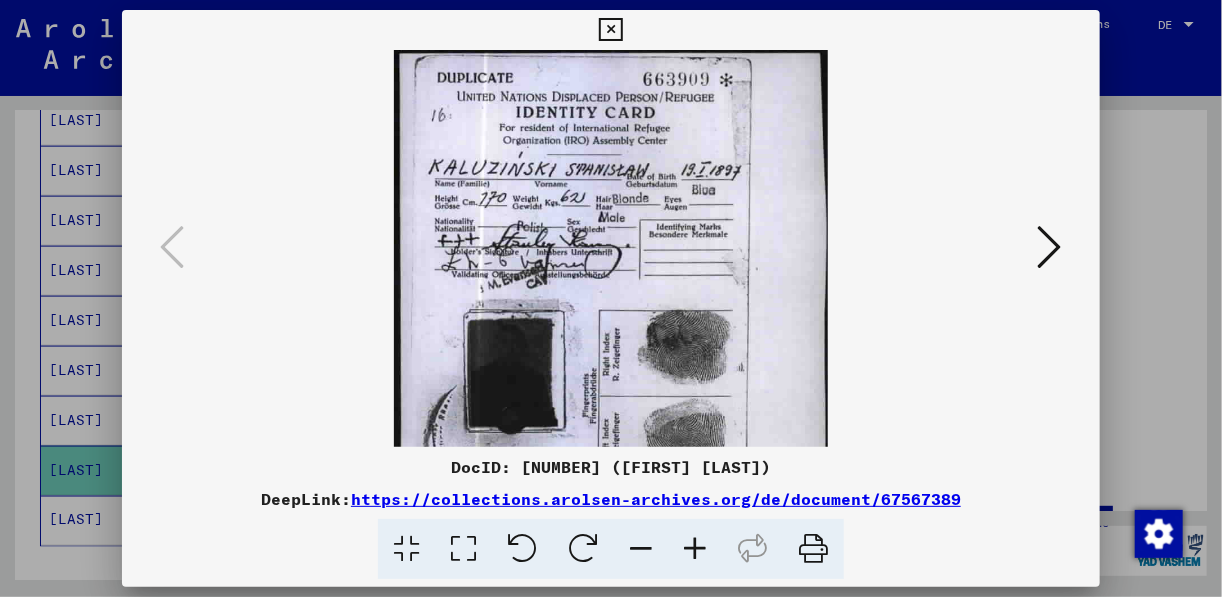 click at bounding box center (695, 549) 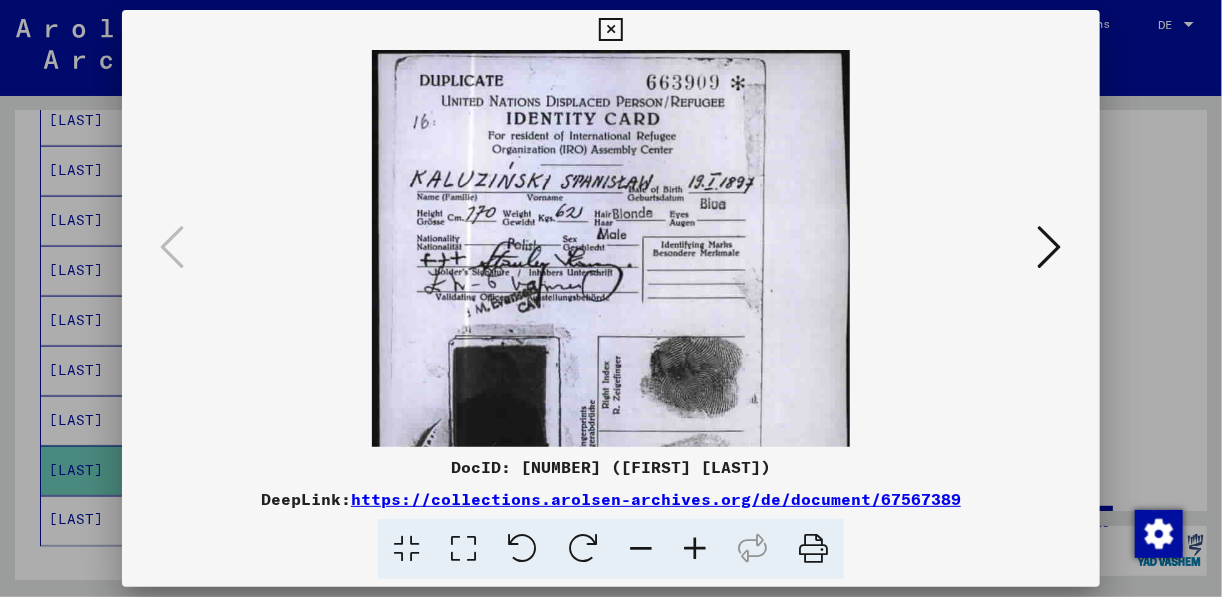 click at bounding box center (695, 549) 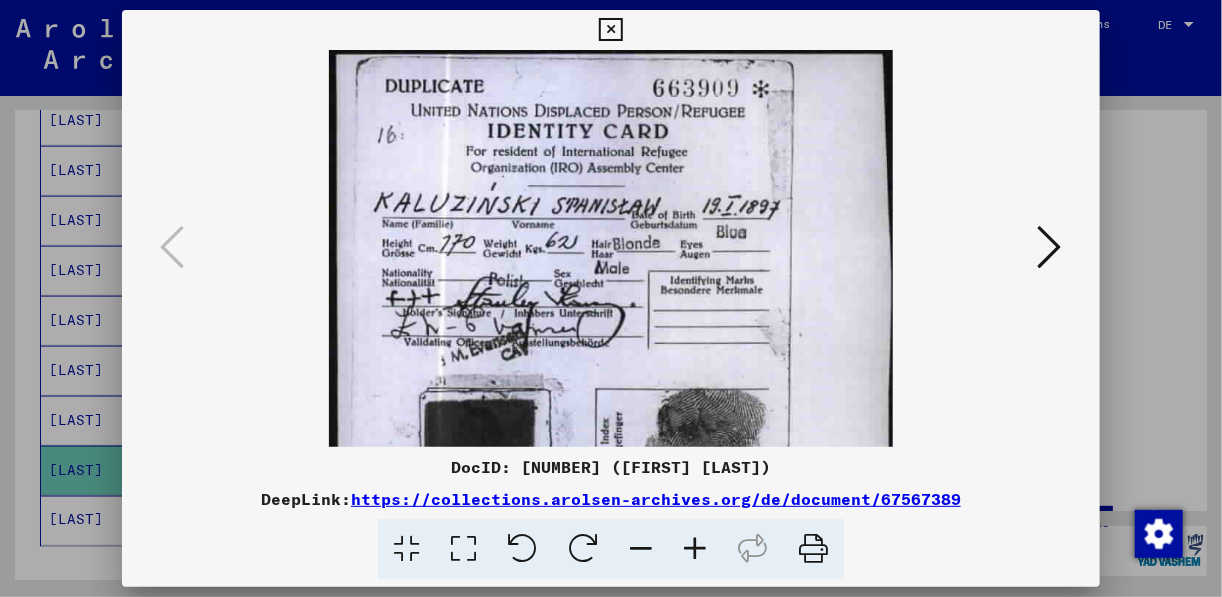 click at bounding box center [695, 549] 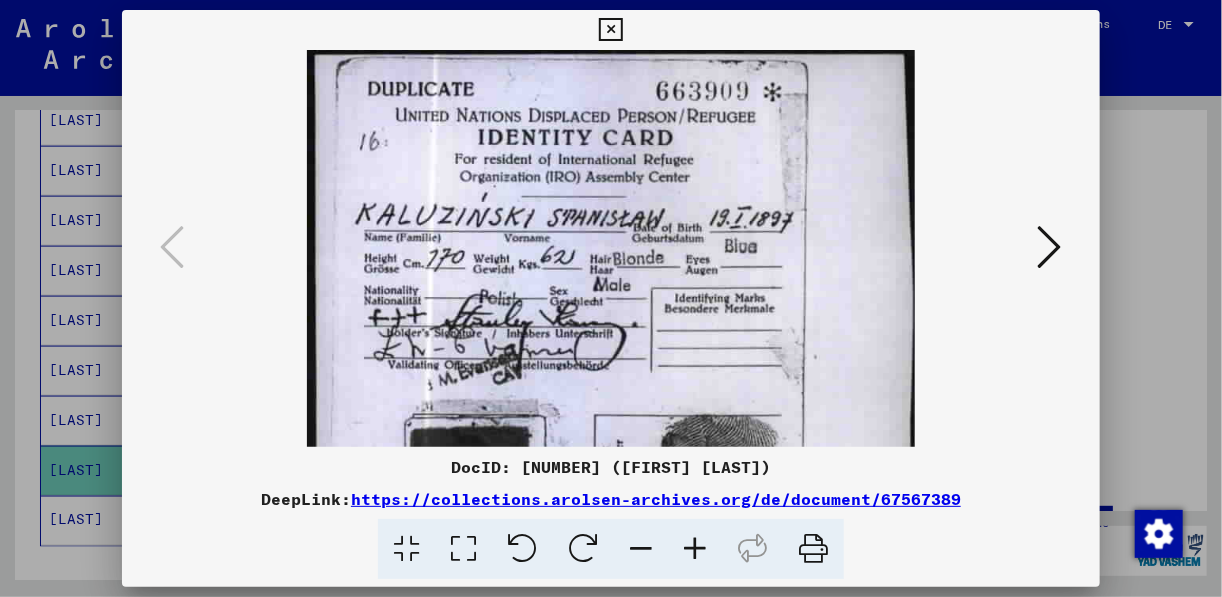 click at bounding box center [695, 549] 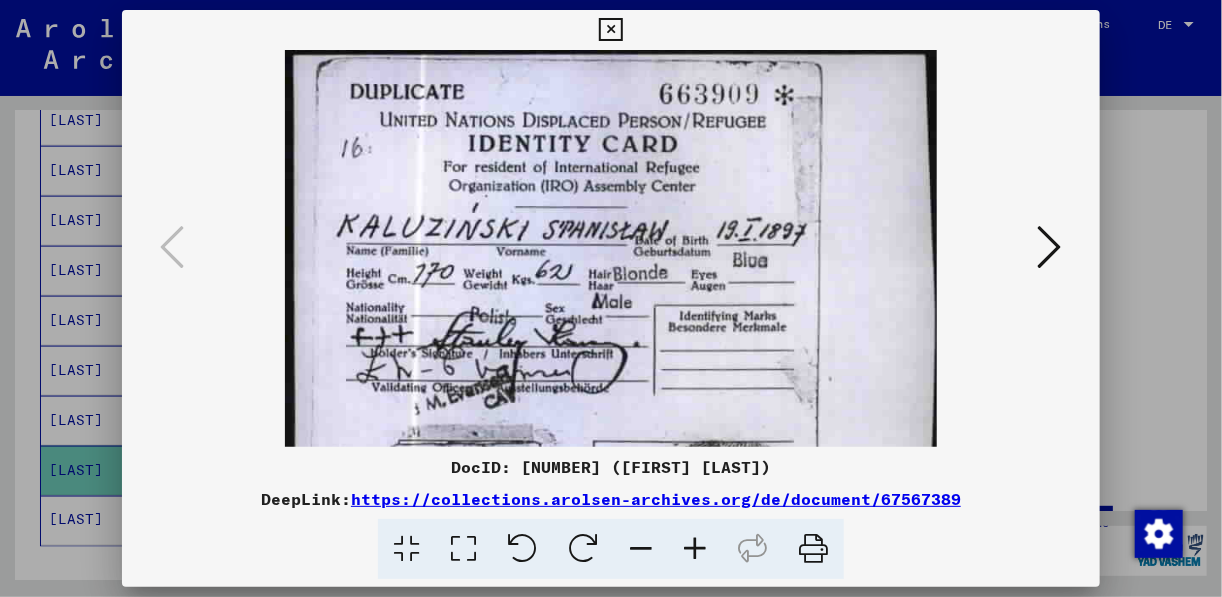 click at bounding box center (695, 549) 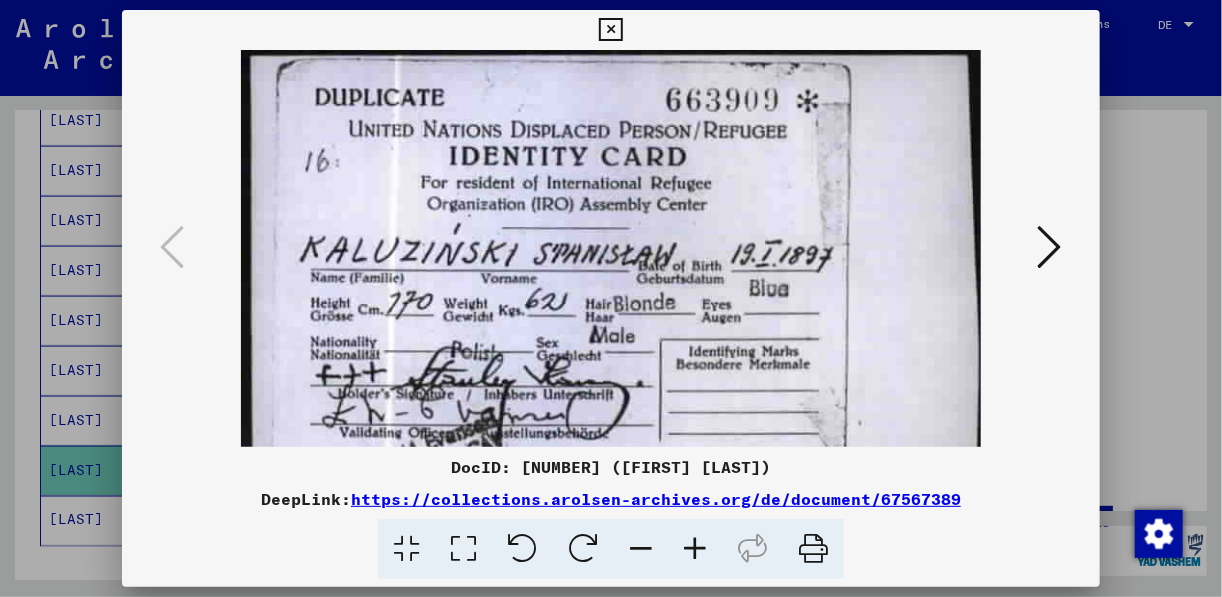 click at bounding box center [695, 549] 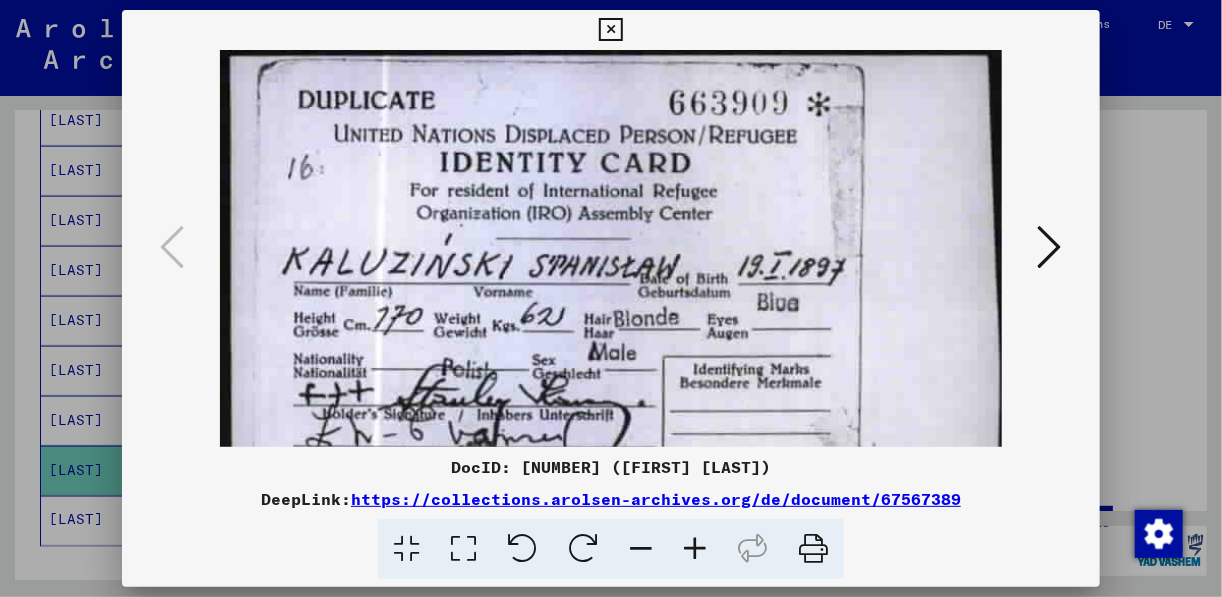 click at bounding box center [695, 549] 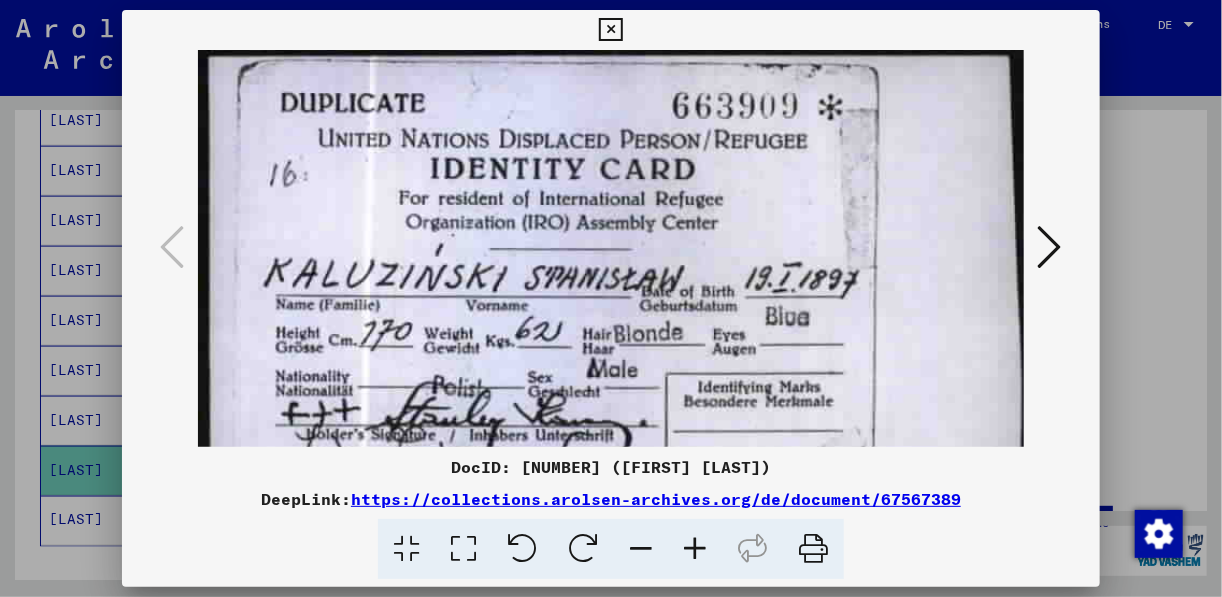 click at bounding box center [695, 549] 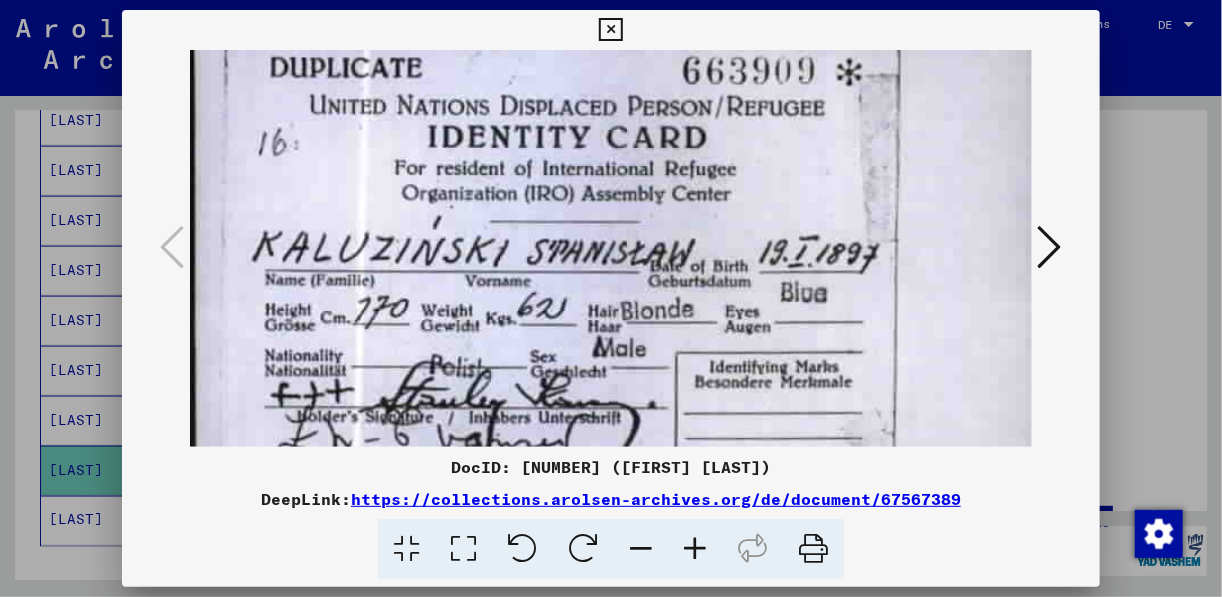 drag, startPoint x: 664, startPoint y: 365, endPoint x: 643, endPoint y: 256, distance: 111.0045 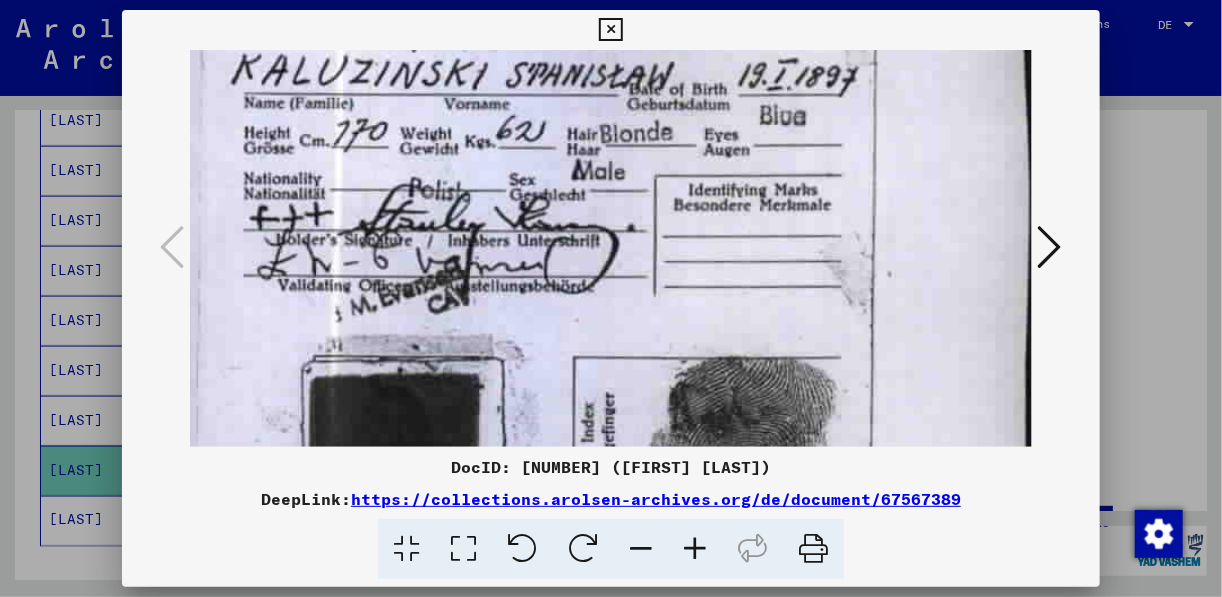 drag, startPoint x: 590, startPoint y: 368, endPoint x: 553, endPoint y: 256, distance: 117.953384 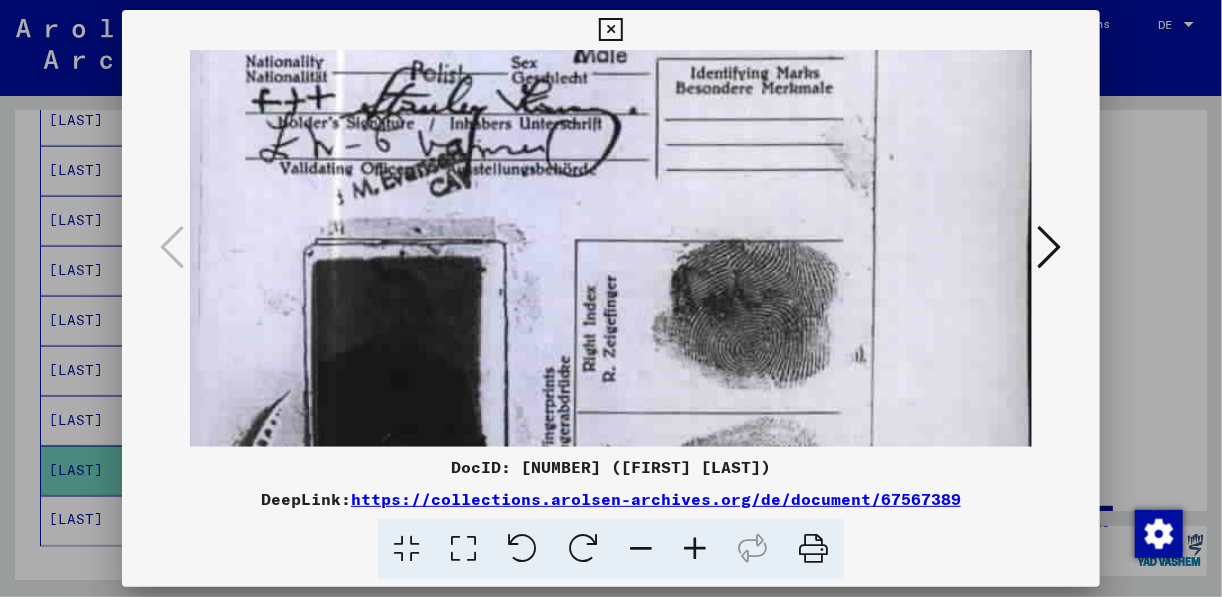 drag, startPoint x: 540, startPoint y: 260, endPoint x: 545, endPoint y: 278, distance: 18.681541 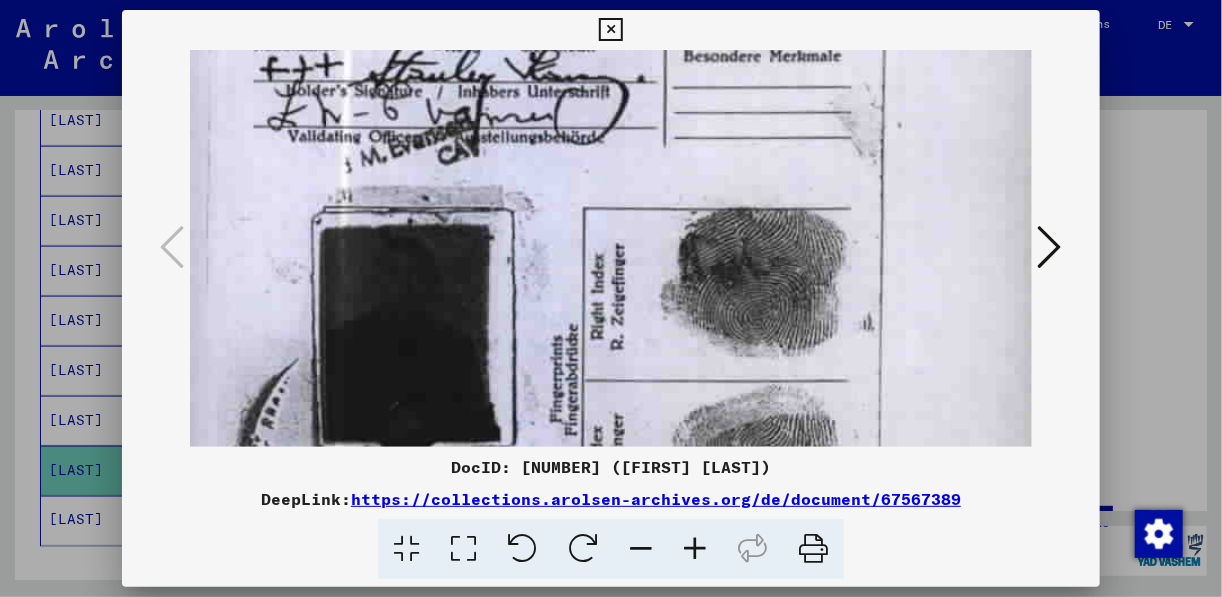 drag, startPoint x: 657, startPoint y: 370, endPoint x: 668, endPoint y: 221, distance: 149.40549 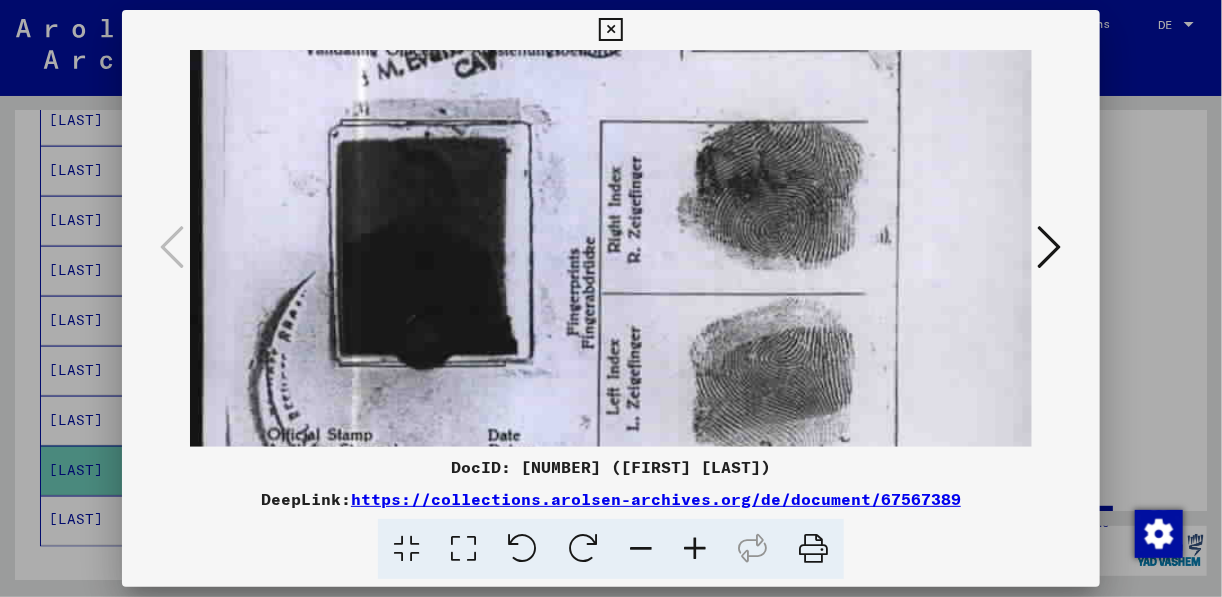 click on "DocID: [NUMBER] ([FIRST] [LAST])  DeepLink:  https://collections.arolsen-archives.org/de/document/[NUMBER]" at bounding box center [611, 295] 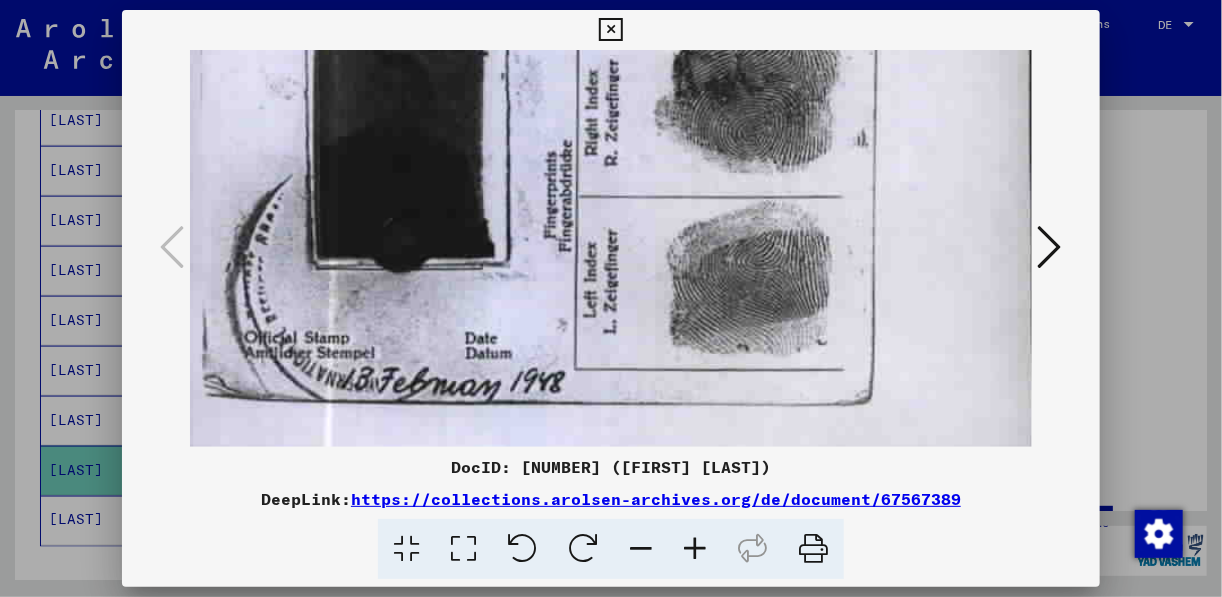 drag, startPoint x: 705, startPoint y: 216, endPoint x: 673, endPoint y: 89, distance: 130.96947 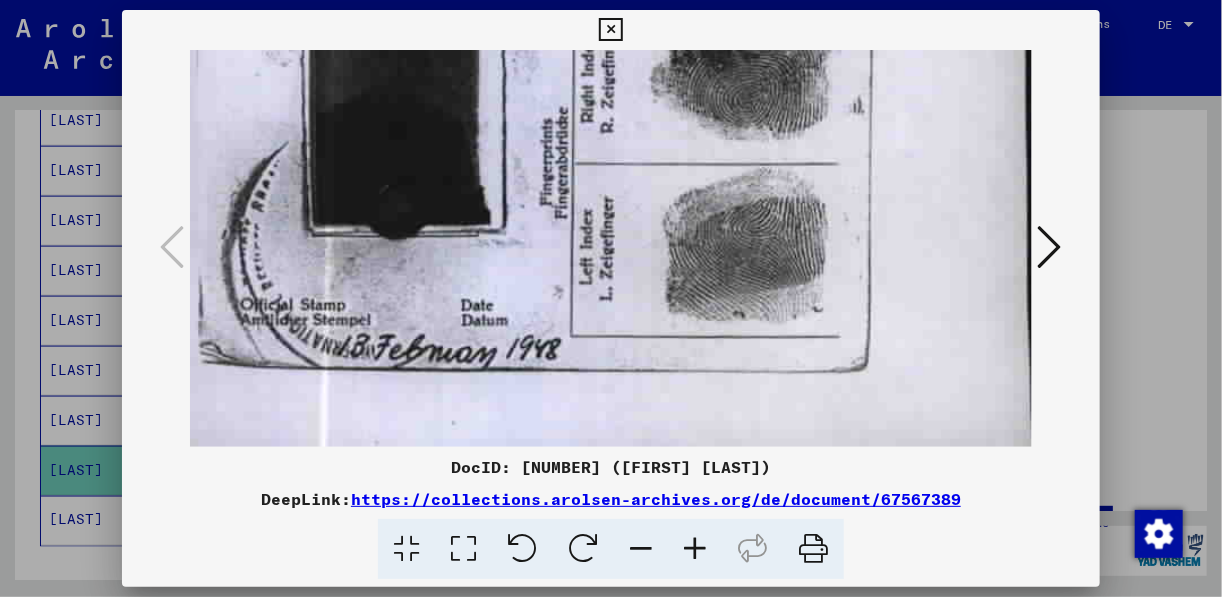 click at bounding box center [1050, 247] 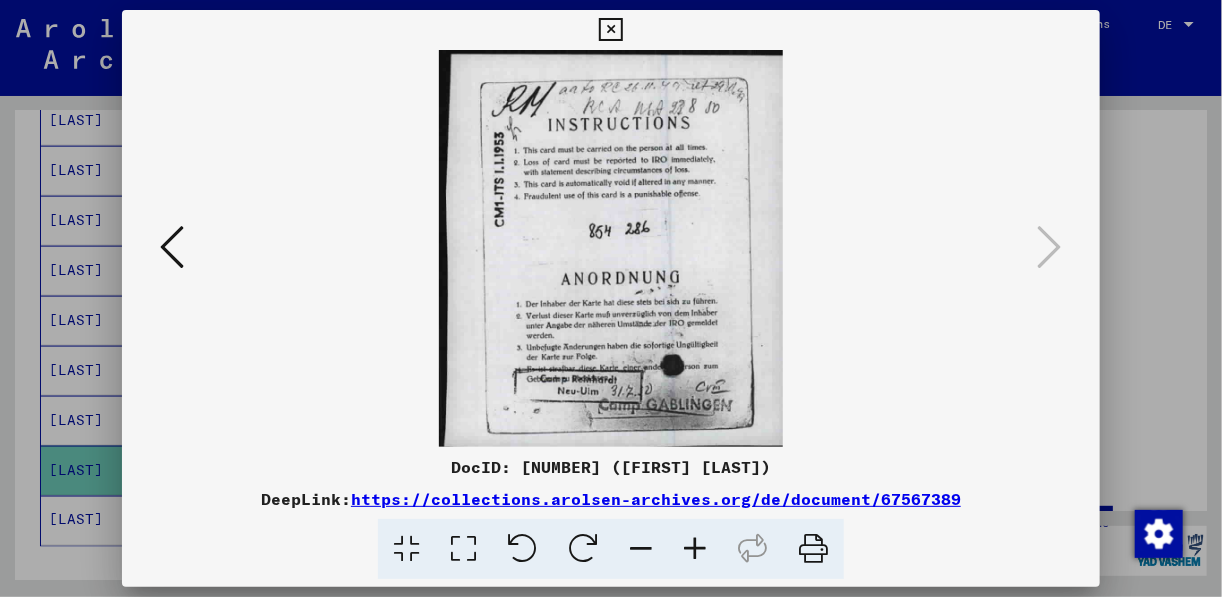 scroll, scrollTop: 0, scrollLeft: 0, axis: both 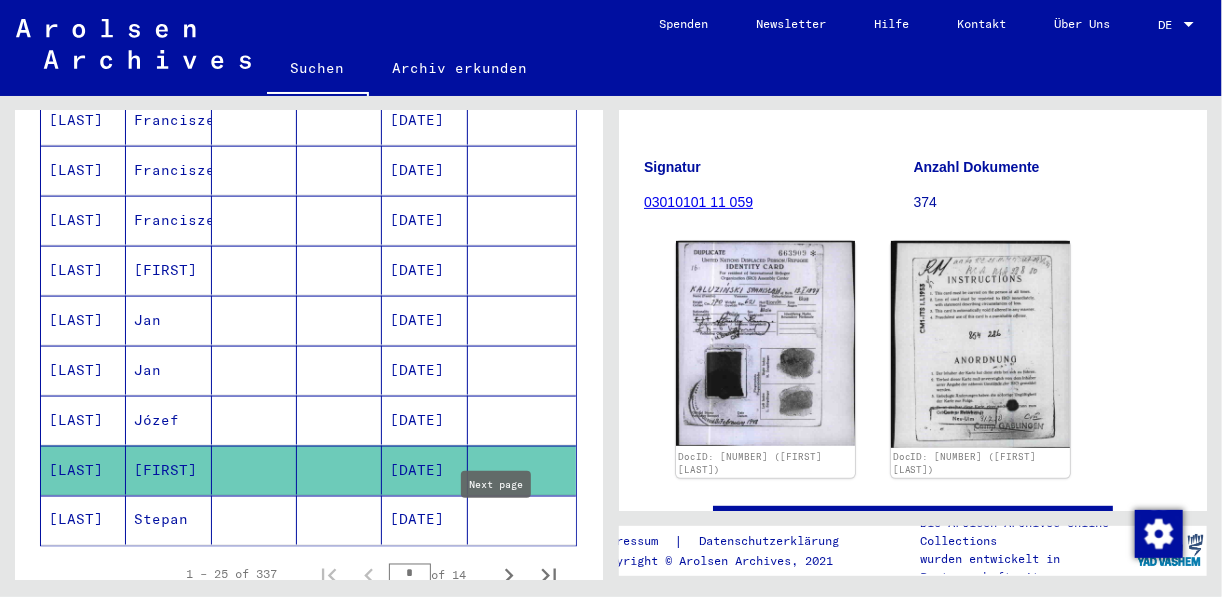 click 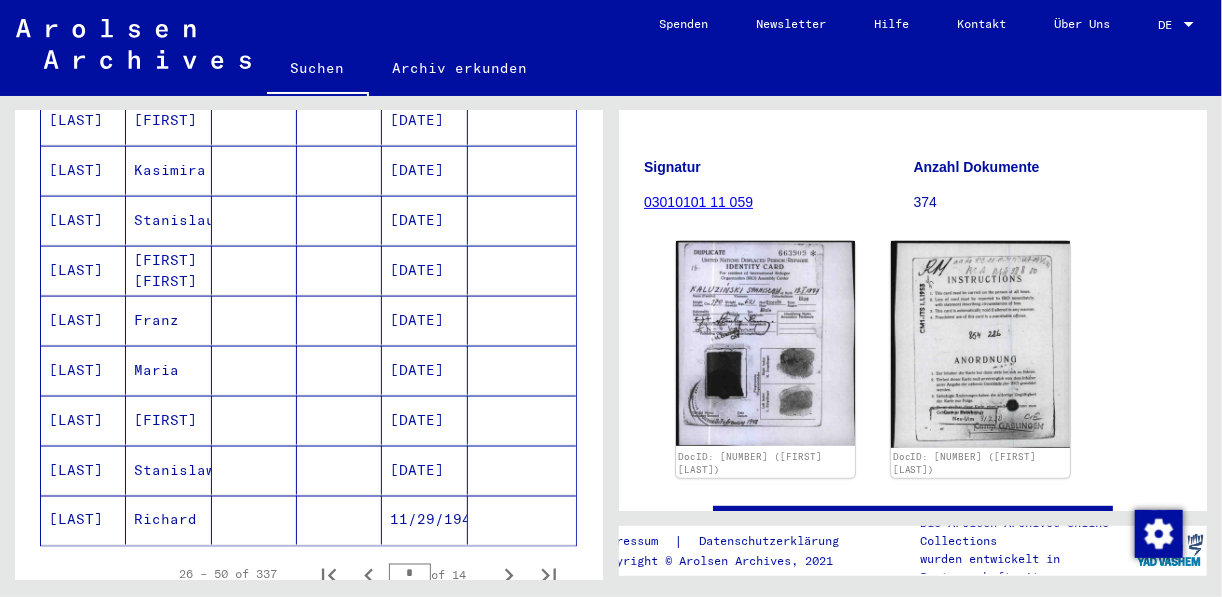 click at bounding box center [254, 470] 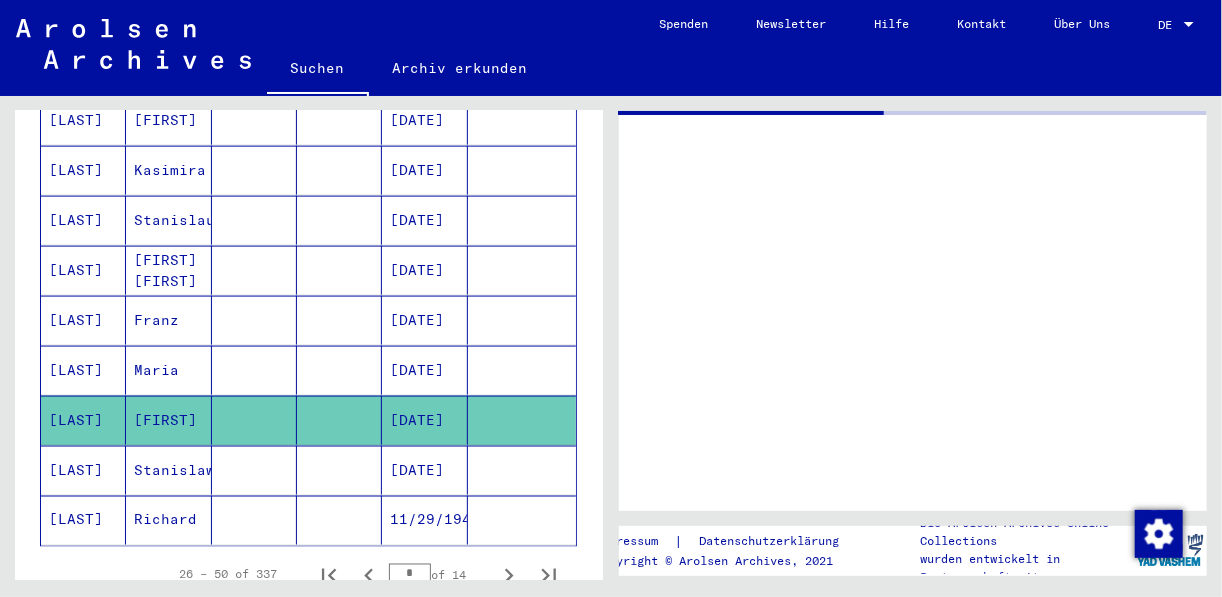 click at bounding box center [254, 520] 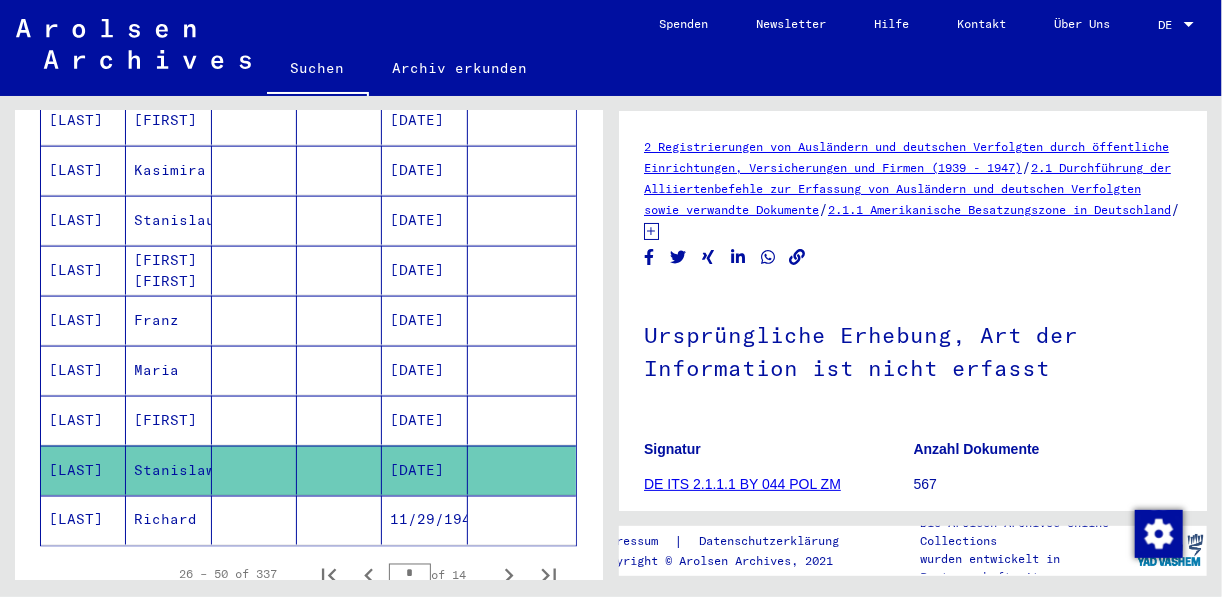scroll, scrollTop: 0, scrollLeft: 0, axis: both 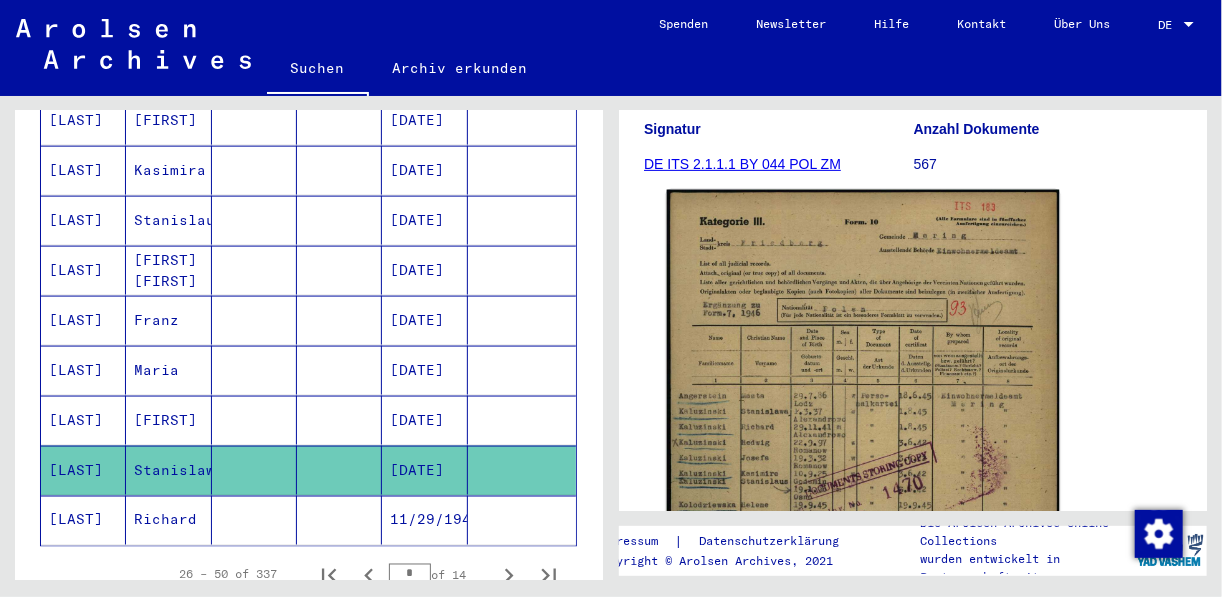 click 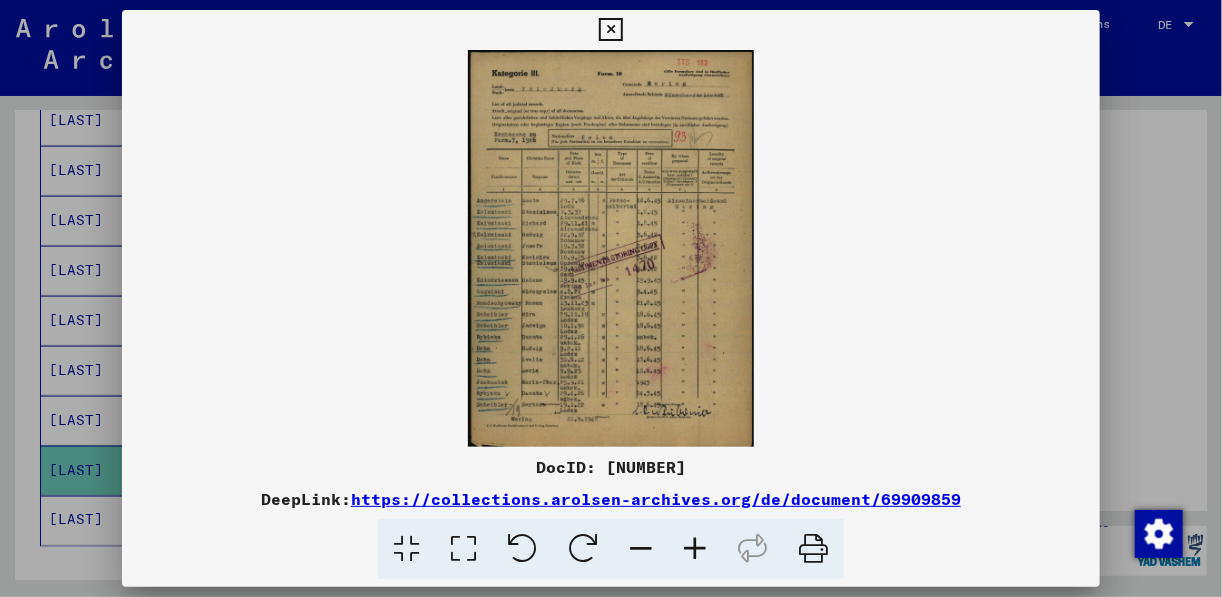 click at bounding box center [611, 298] 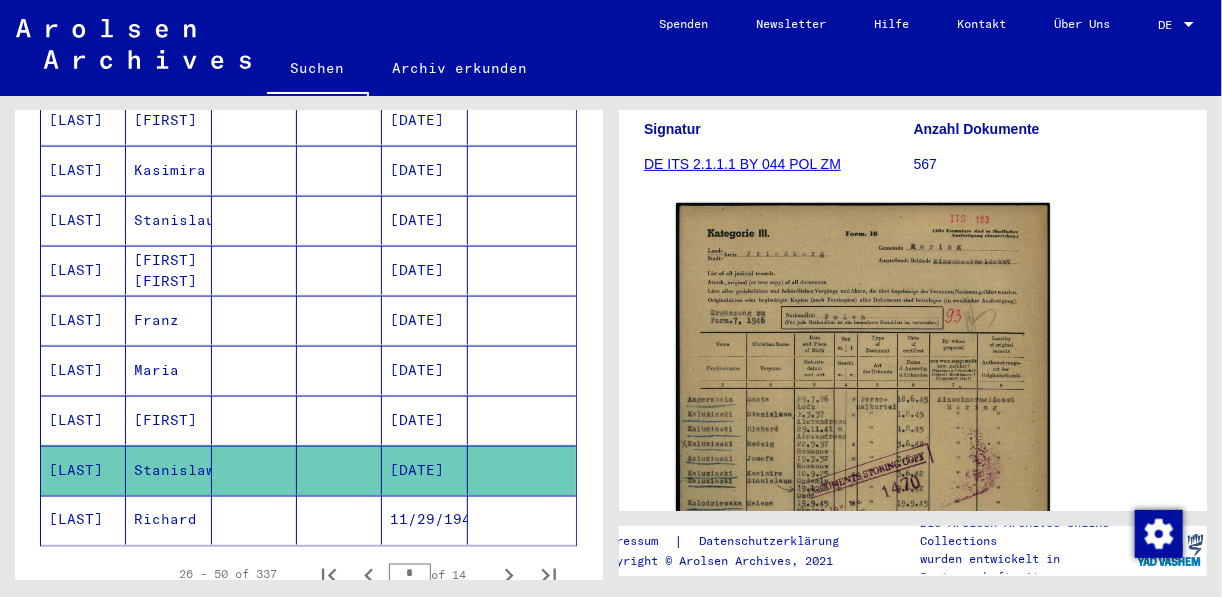 scroll, scrollTop: 970, scrollLeft: 0, axis: vertical 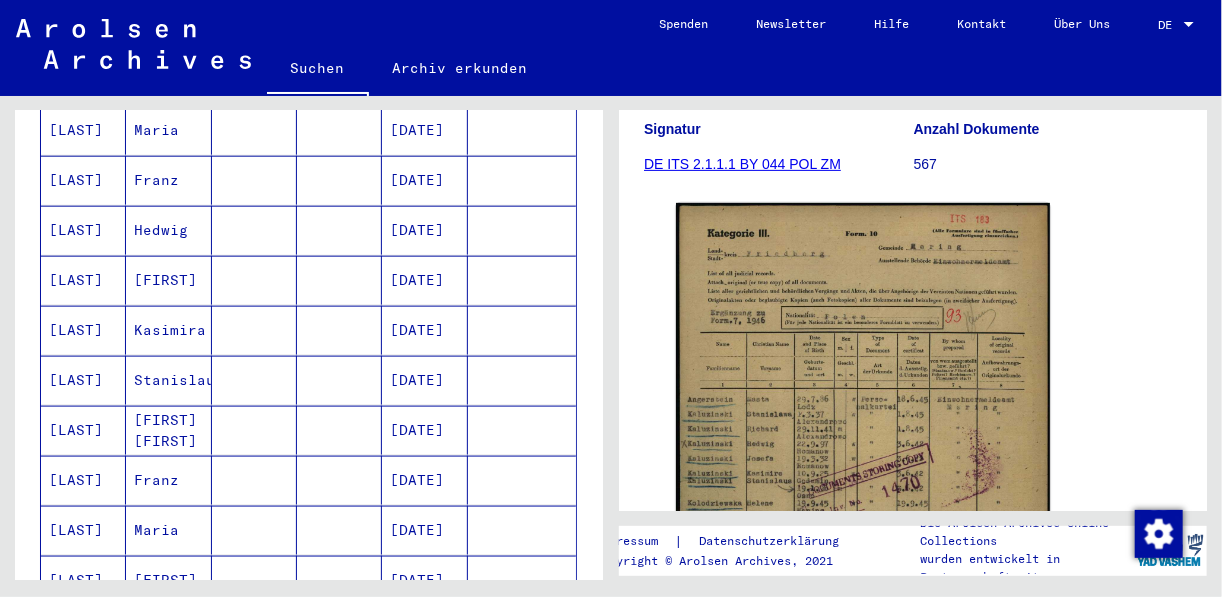 click at bounding box center [339, 430] 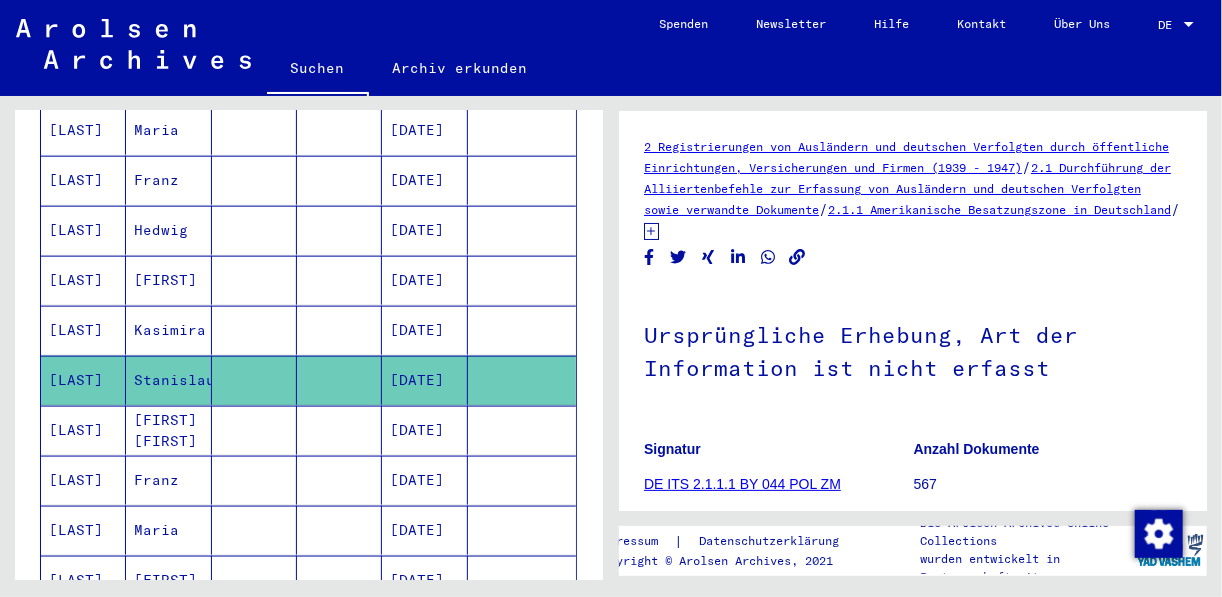 scroll, scrollTop: 0, scrollLeft: 0, axis: both 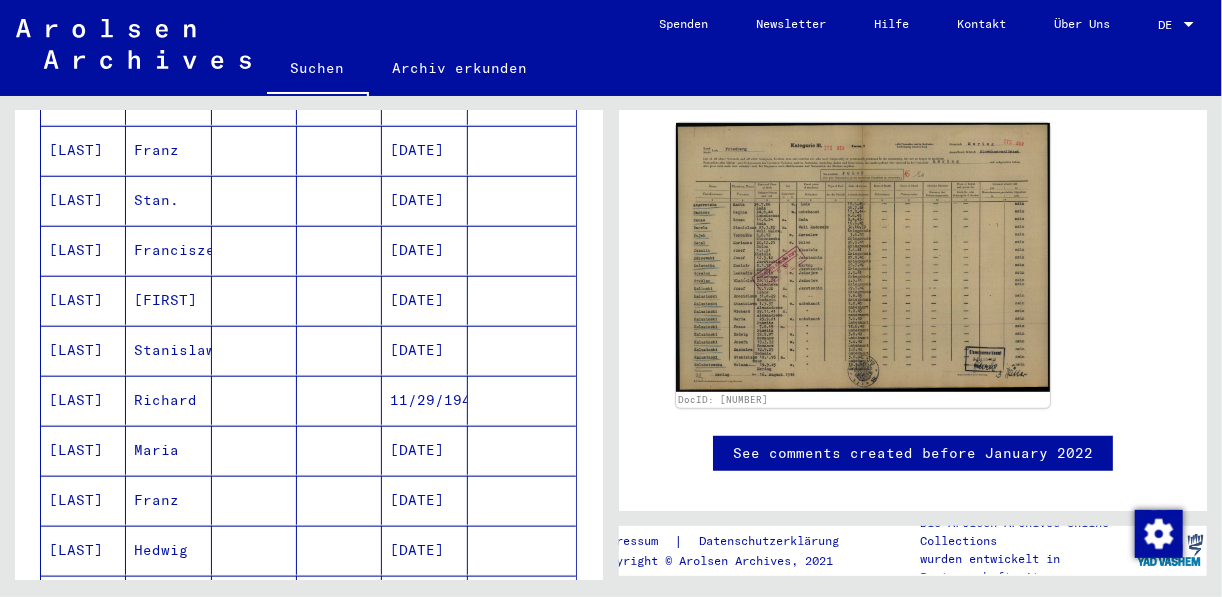 click at bounding box center (254, 400) 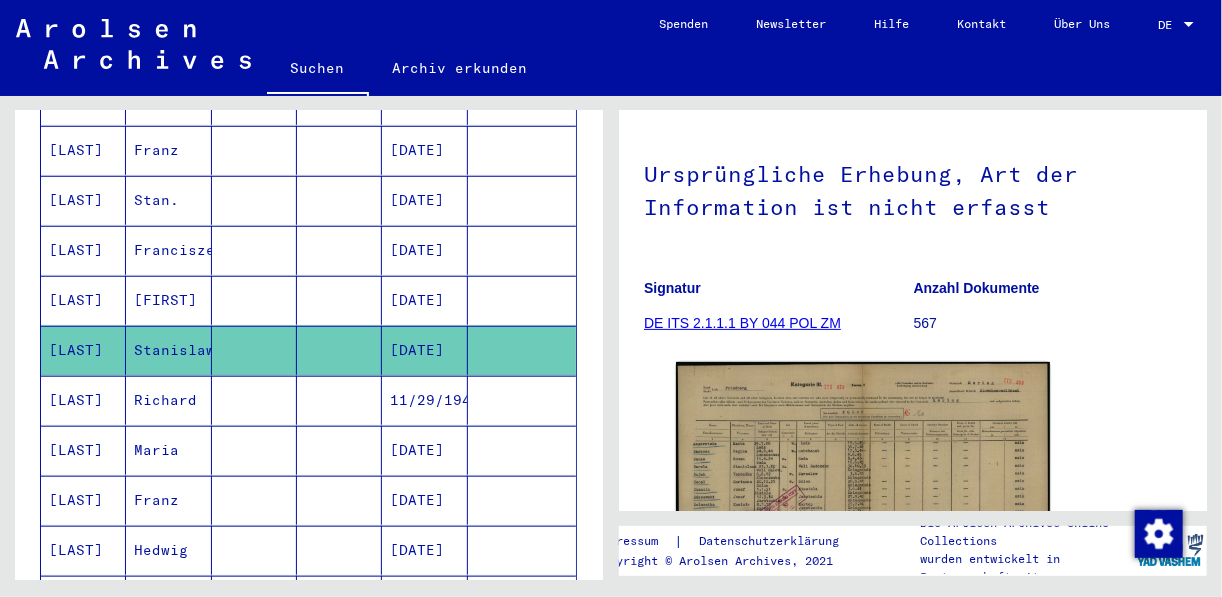 scroll, scrollTop: 160, scrollLeft: 0, axis: vertical 